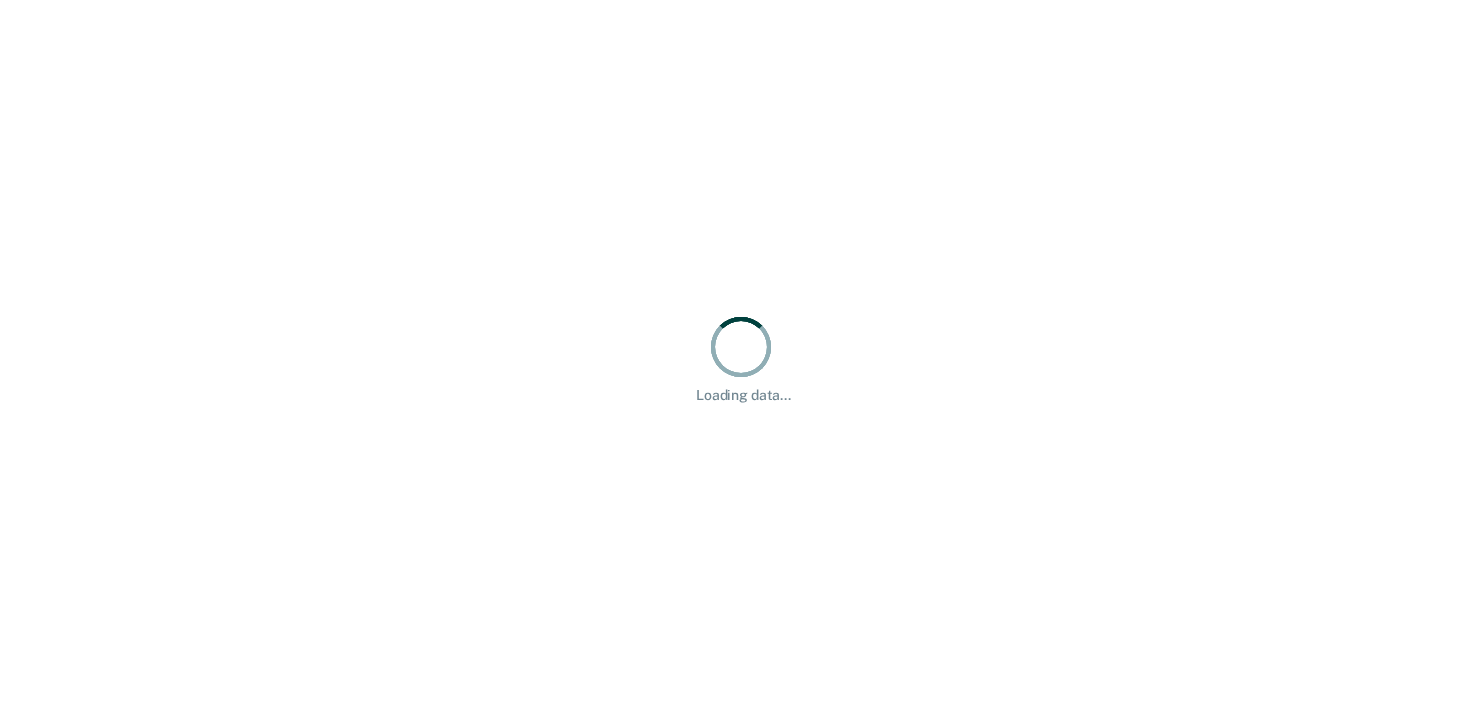 scroll, scrollTop: 0, scrollLeft: 0, axis: both 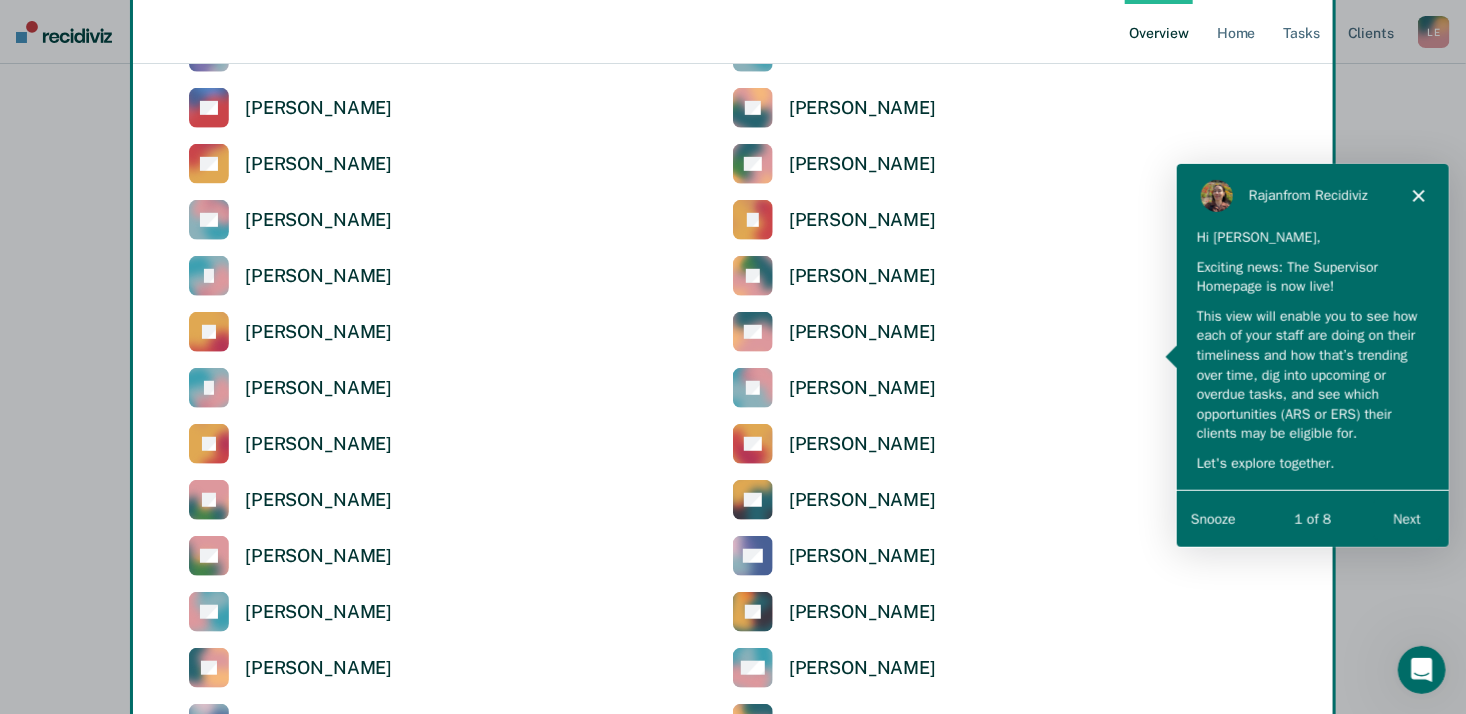 click on "Next" at bounding box center (1405, 517) 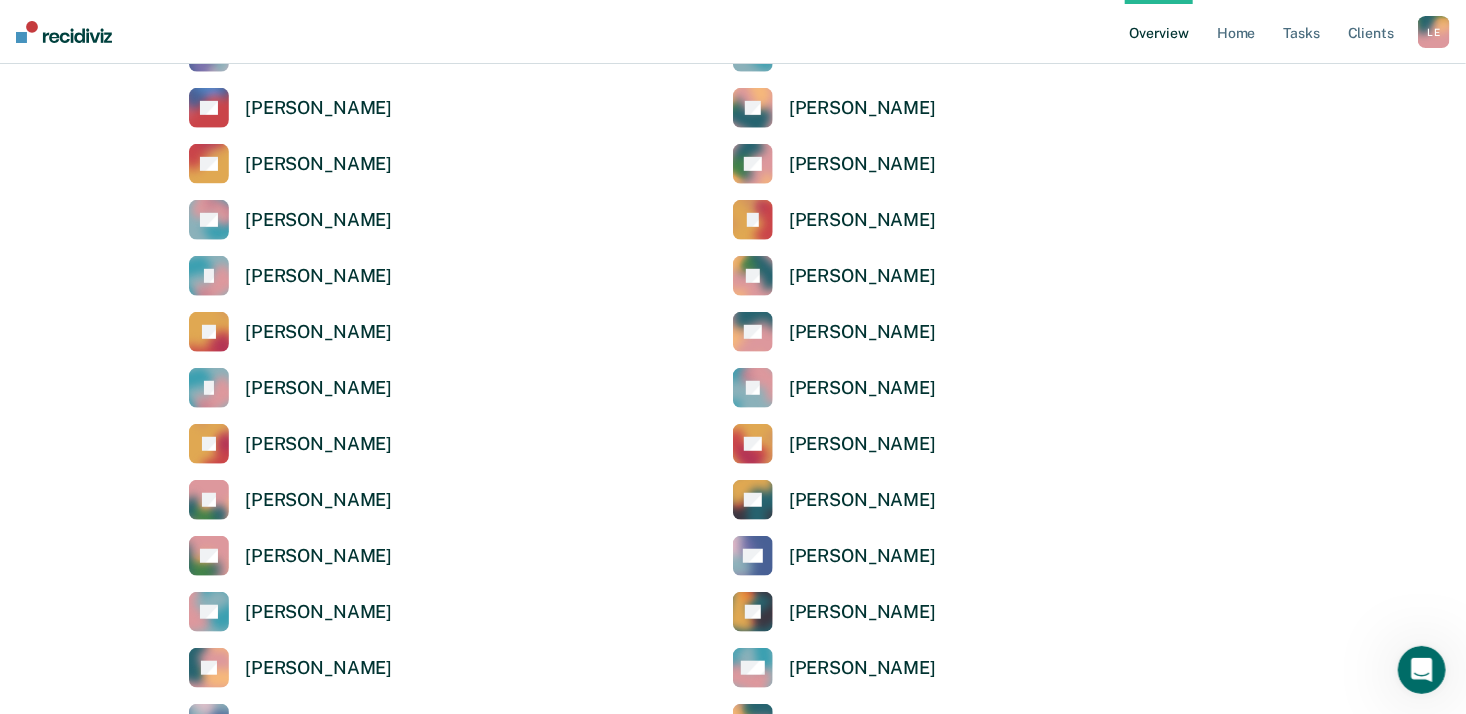 scroll, scrollTop: 0, scrollLeft: 0, axis: both 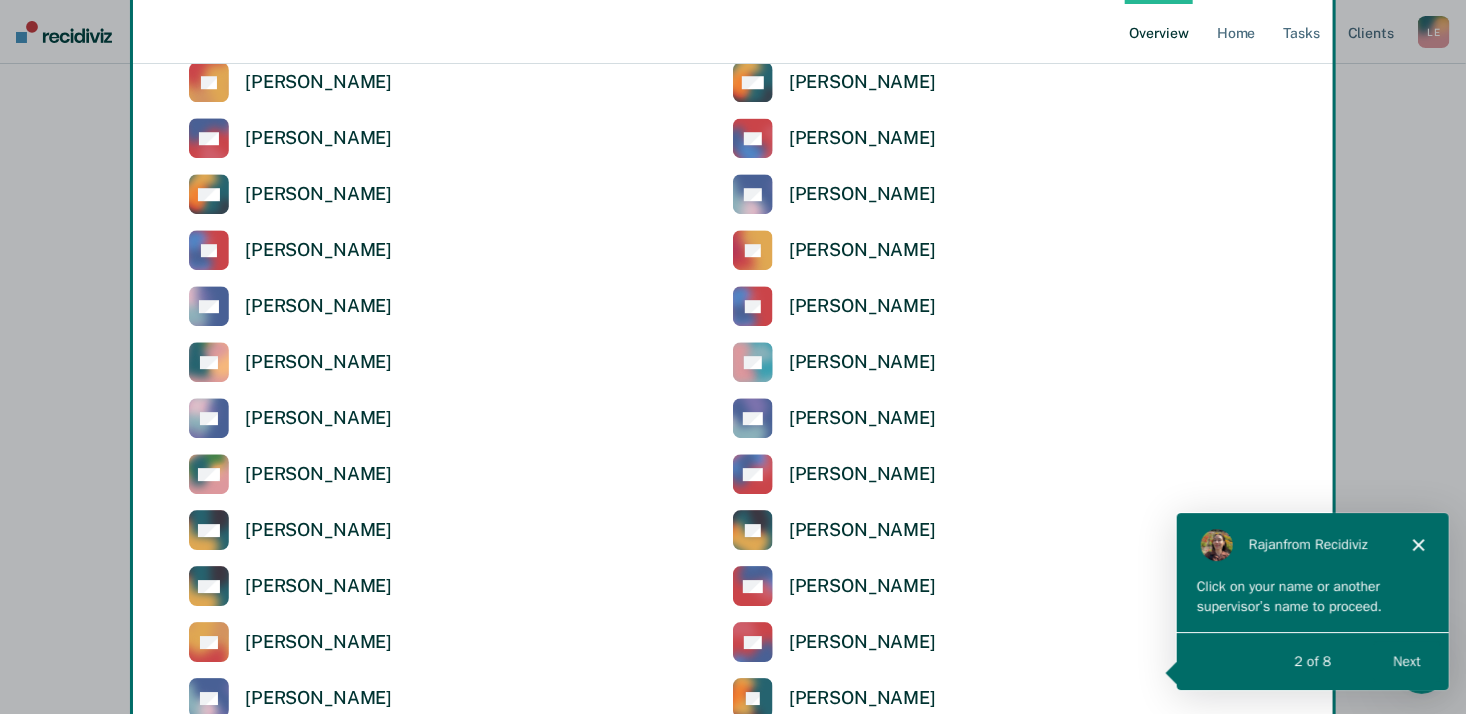 click at bounding box center (733, 357) 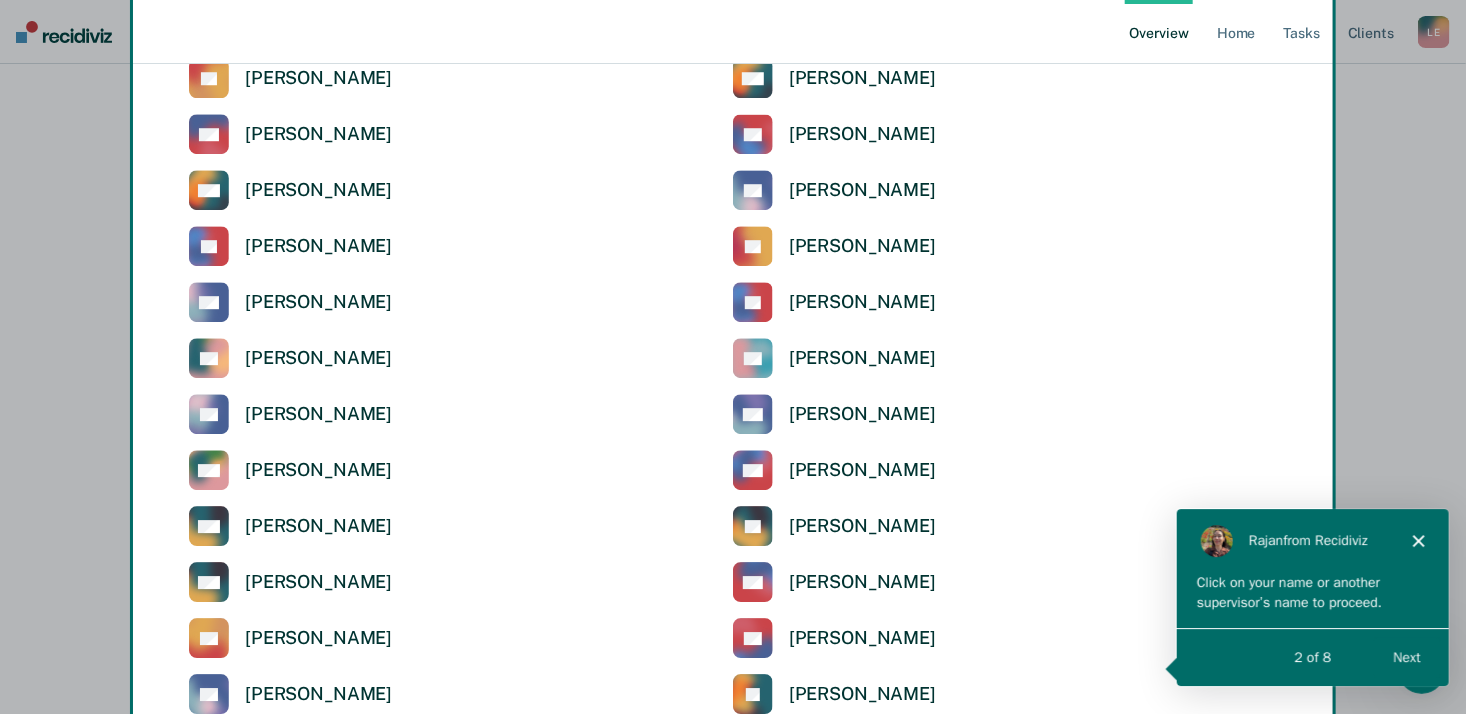 scroll, scrollTop: 2712, scrollLeft: 0, axis: vertical 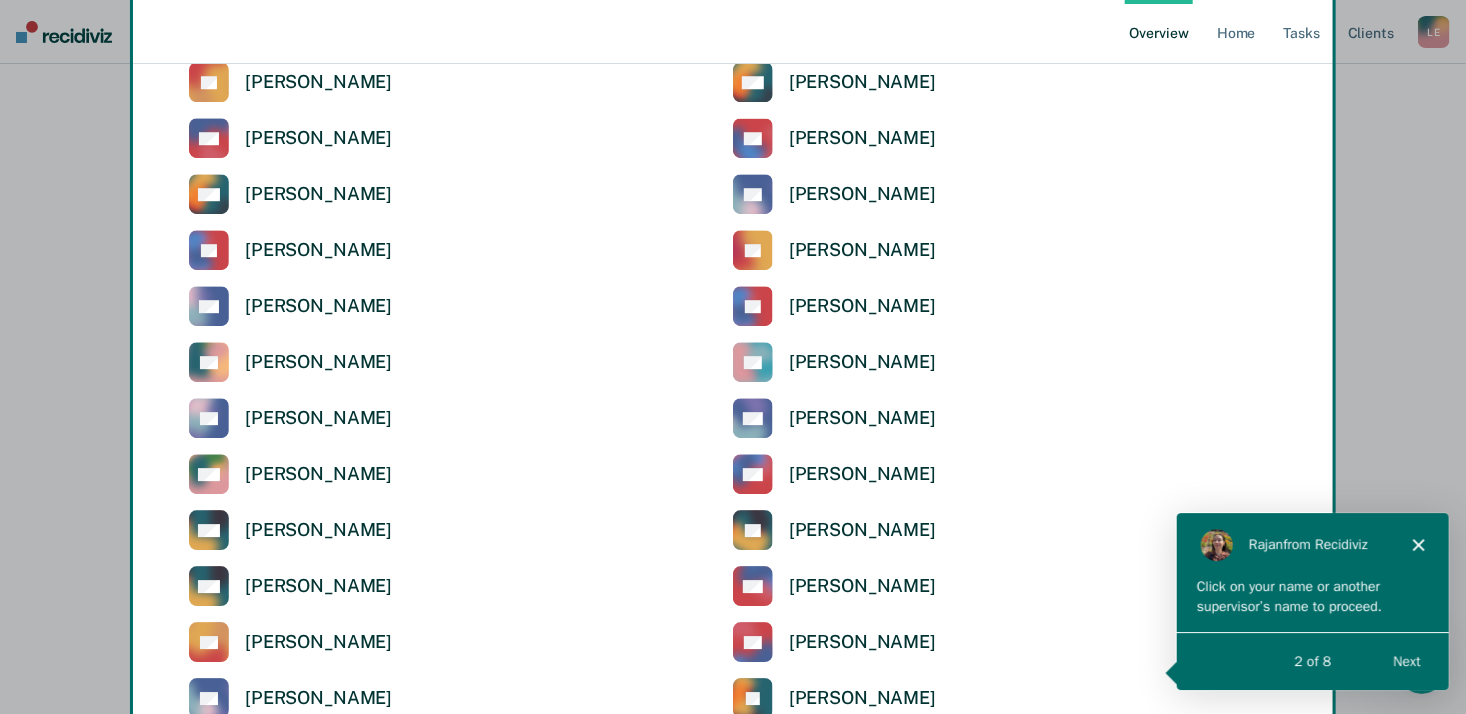 click at bounding box center [733, 357] 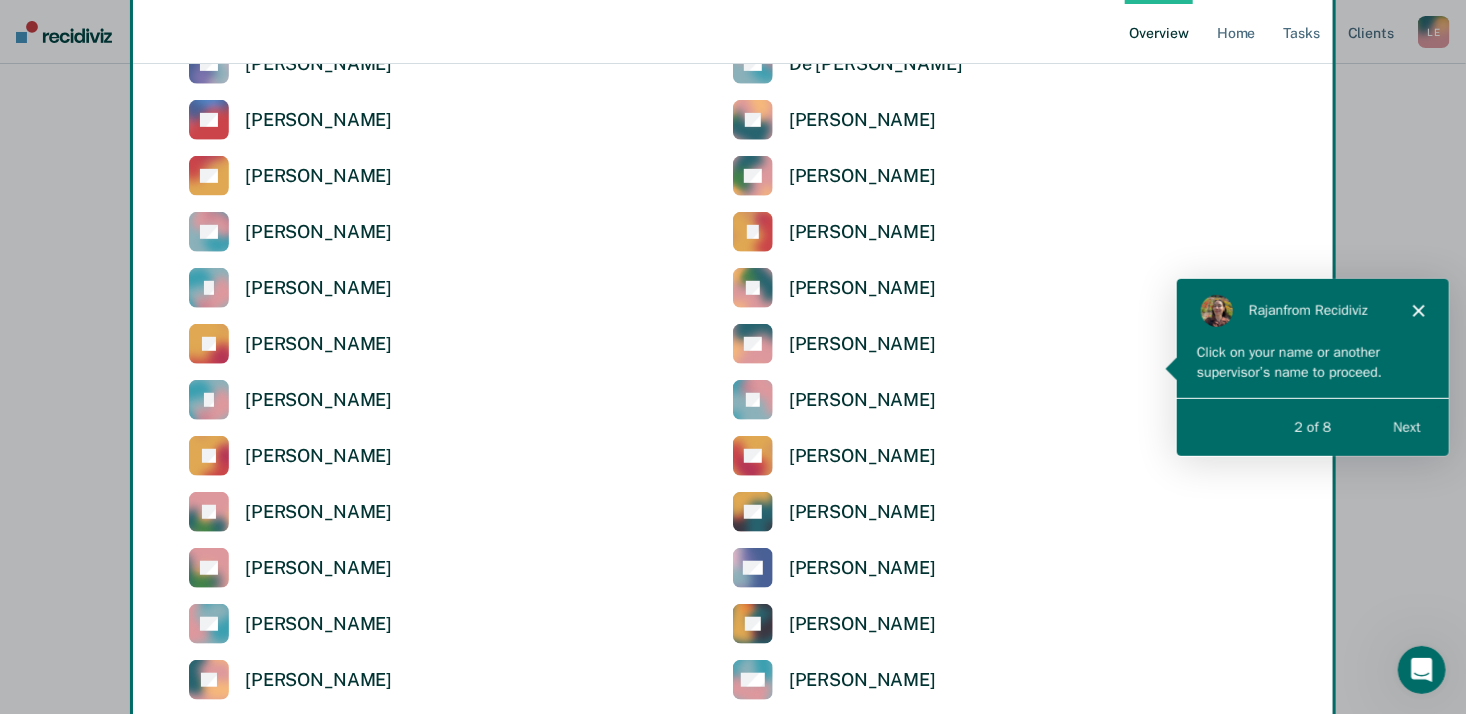 scroll, scrollTop: 4112, scrollLeft: 0, axis: vertical 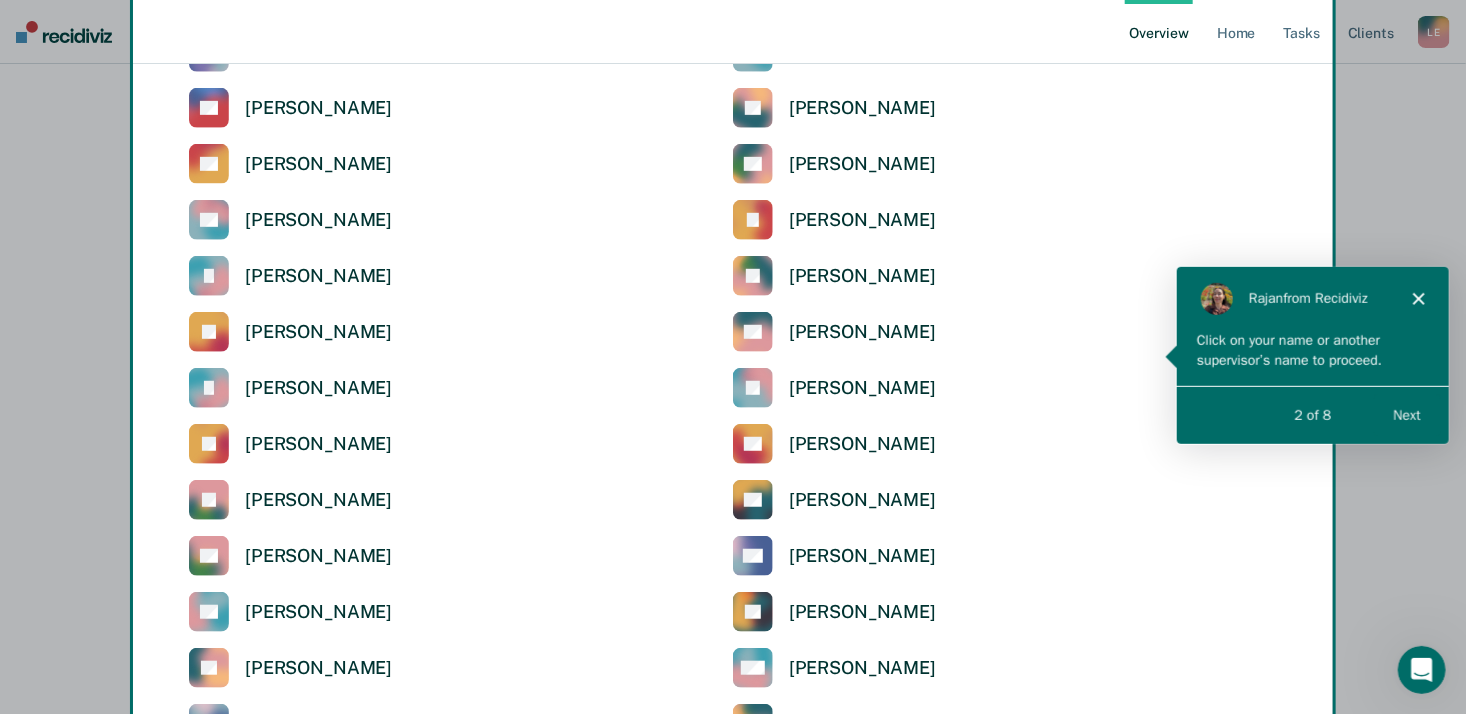 click on "Next" at bounding box center (1405, 414) 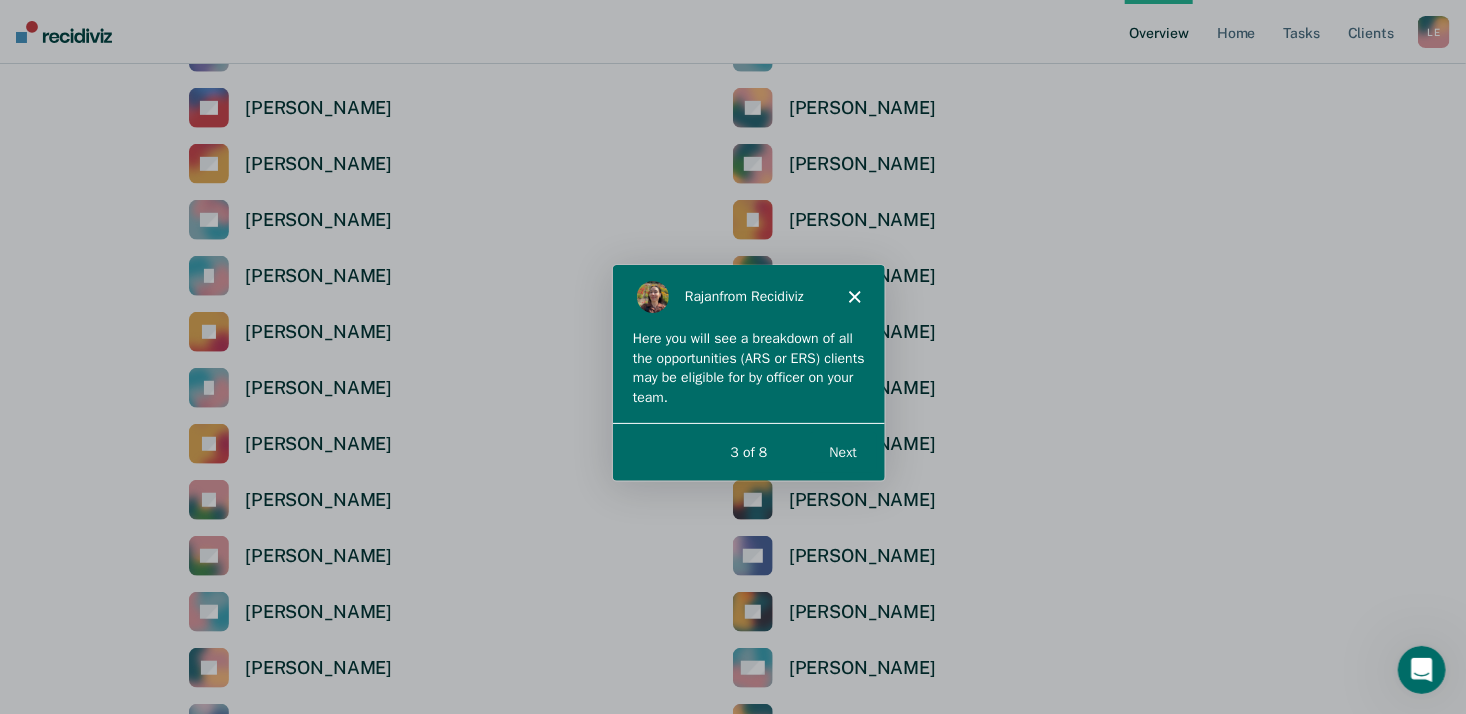 scroll, scrollTop: 0, scrollLeft: 0, axis: both 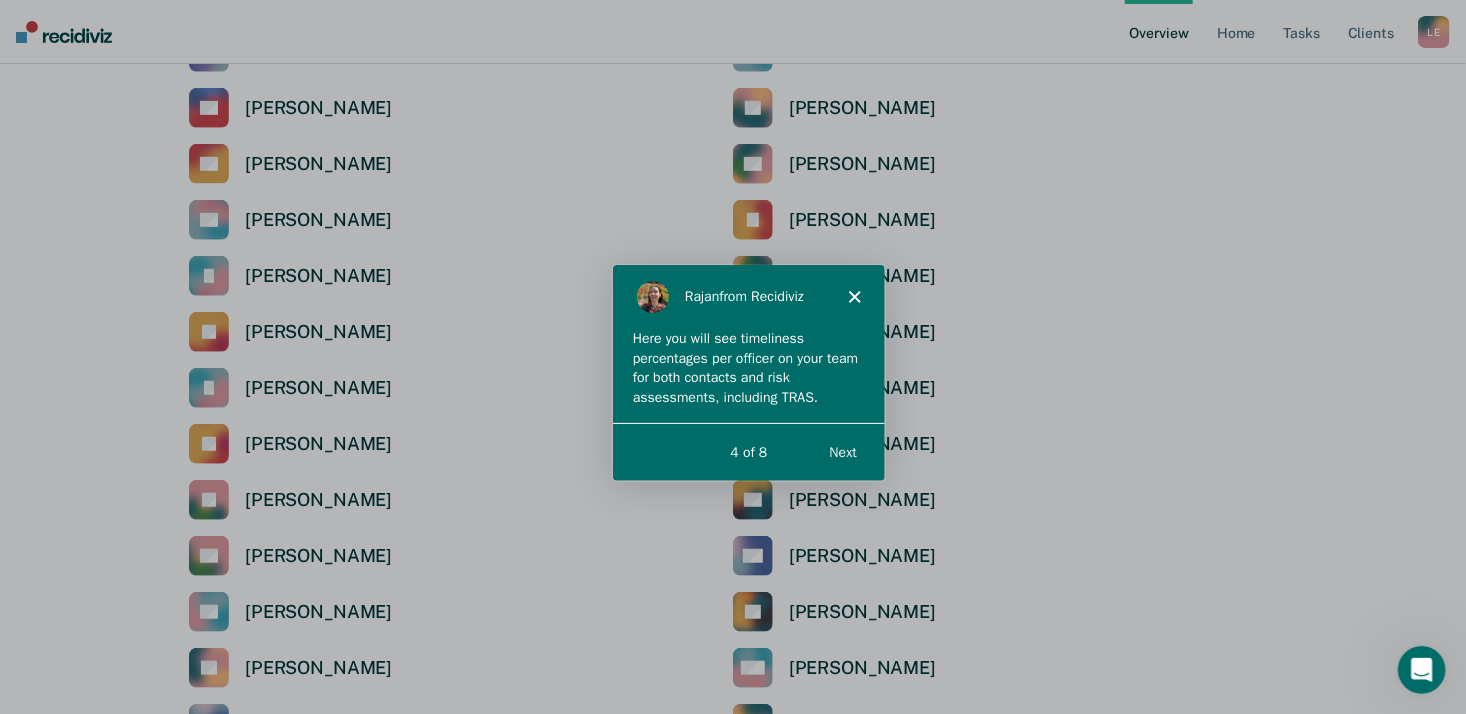click on "Next" at bounding box center (841, 450) 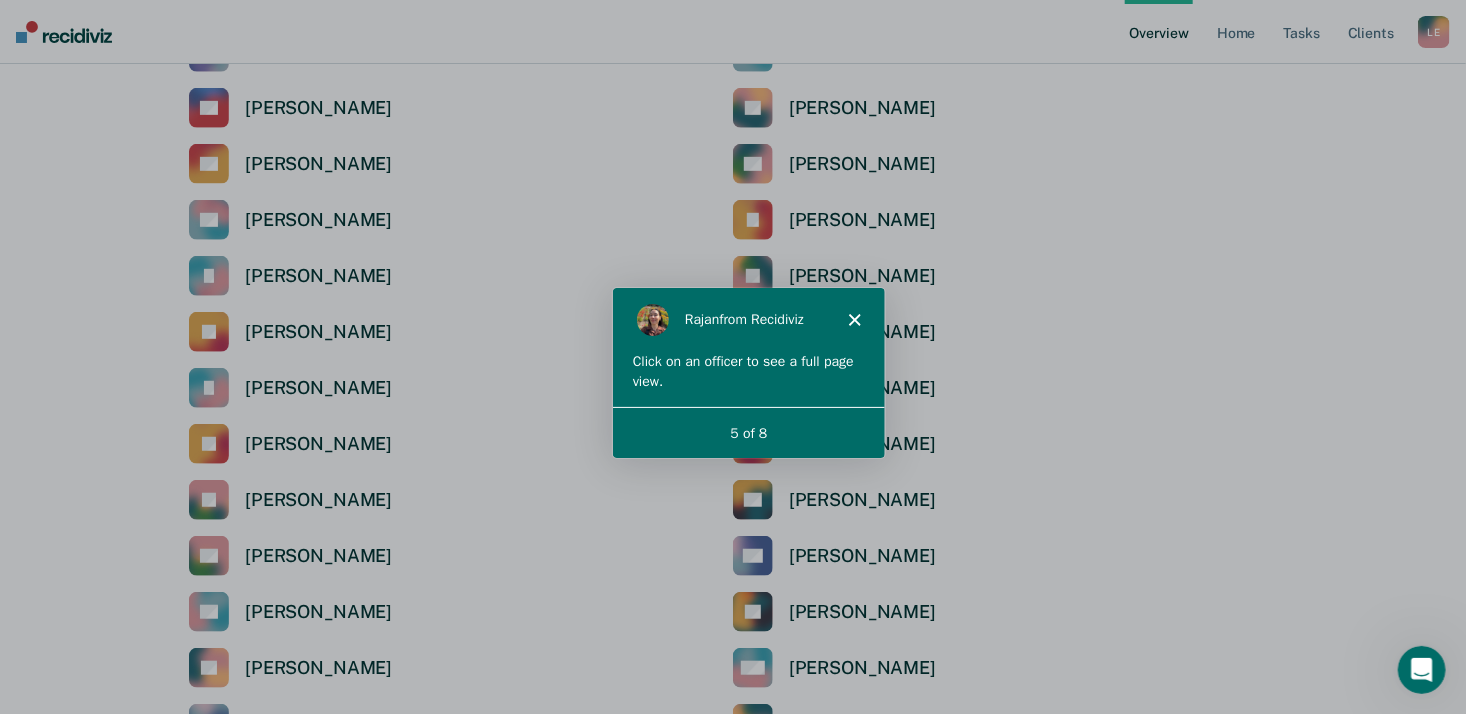 scroll, scrollTop: 0, scrollLeft: 0, axis: both 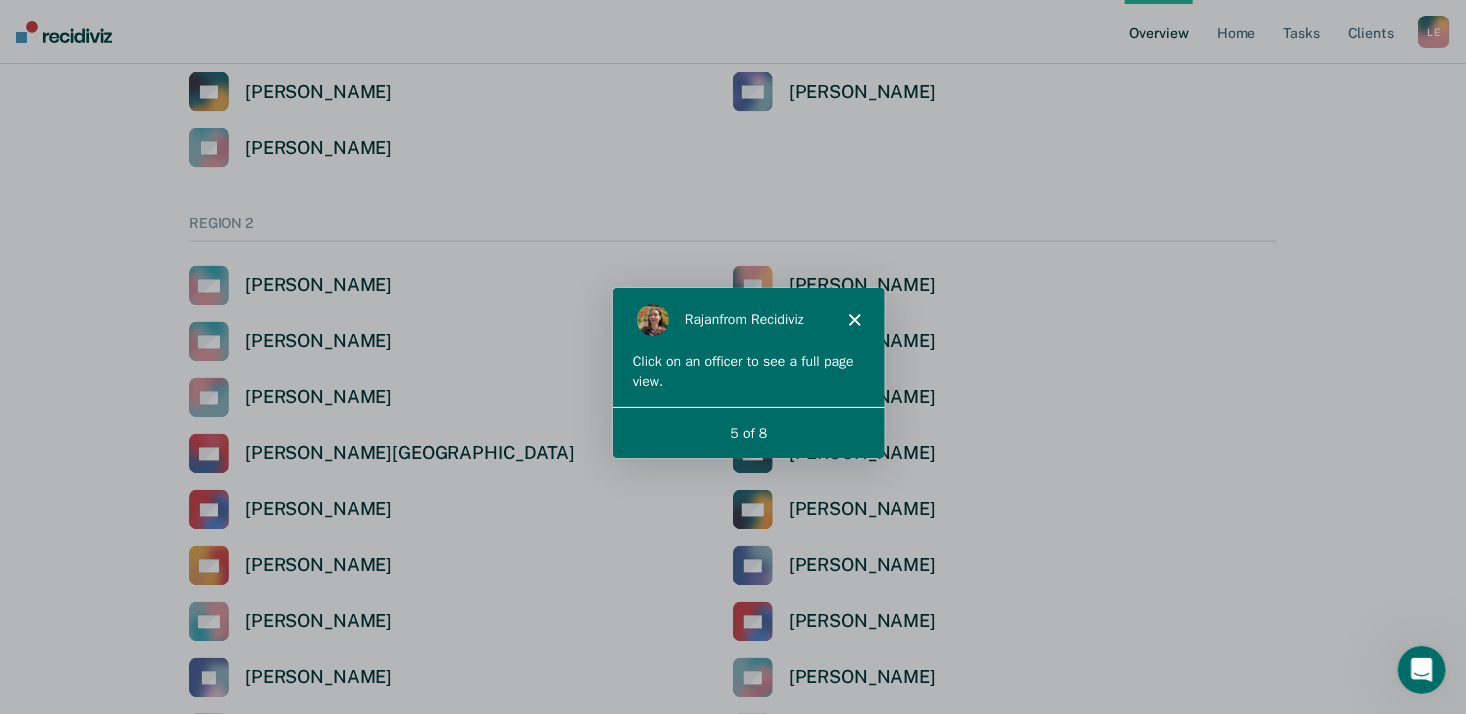 drag, startPoint x: 823, startPoint y: 304, endPoint x: 1082, endPoint y: 297, distance: 259.09457 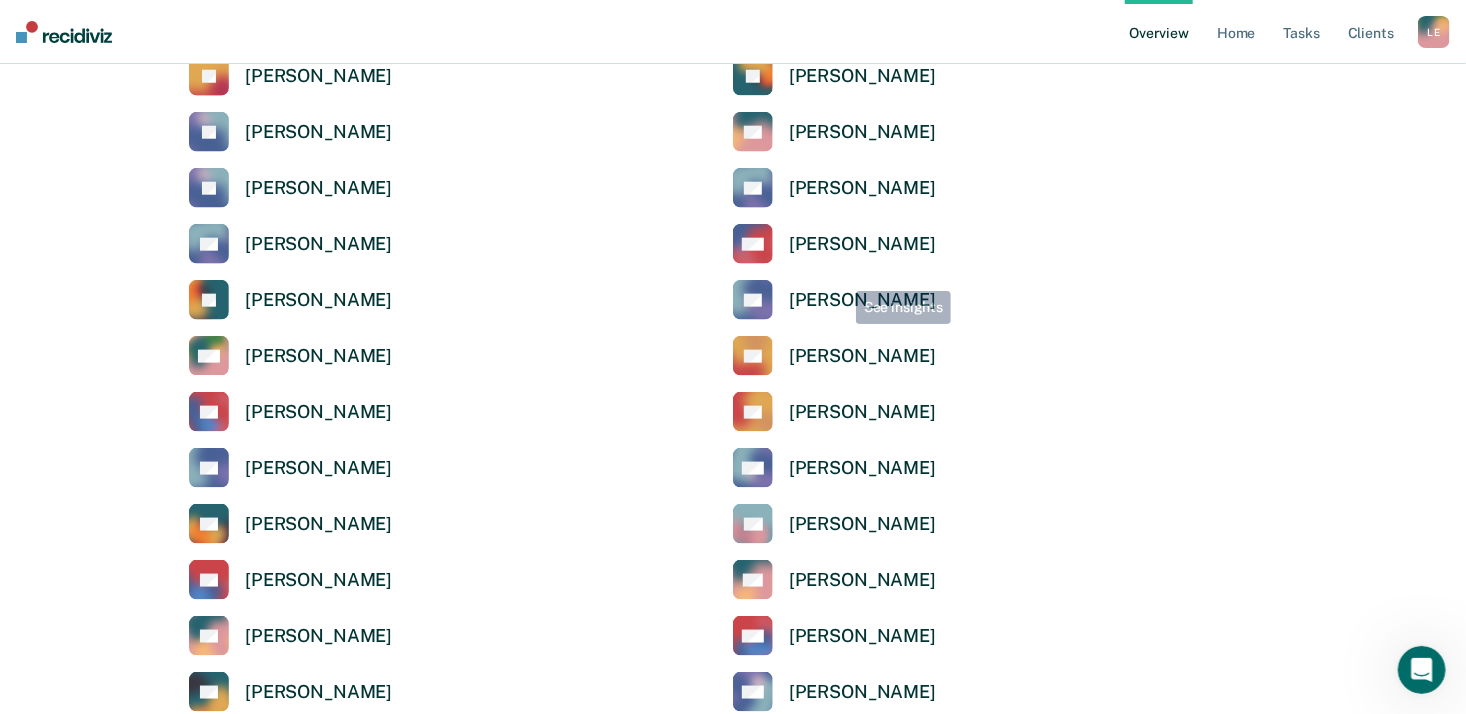 scroll, scrollTop: 612, scrollLeft: 0, axis: vertical 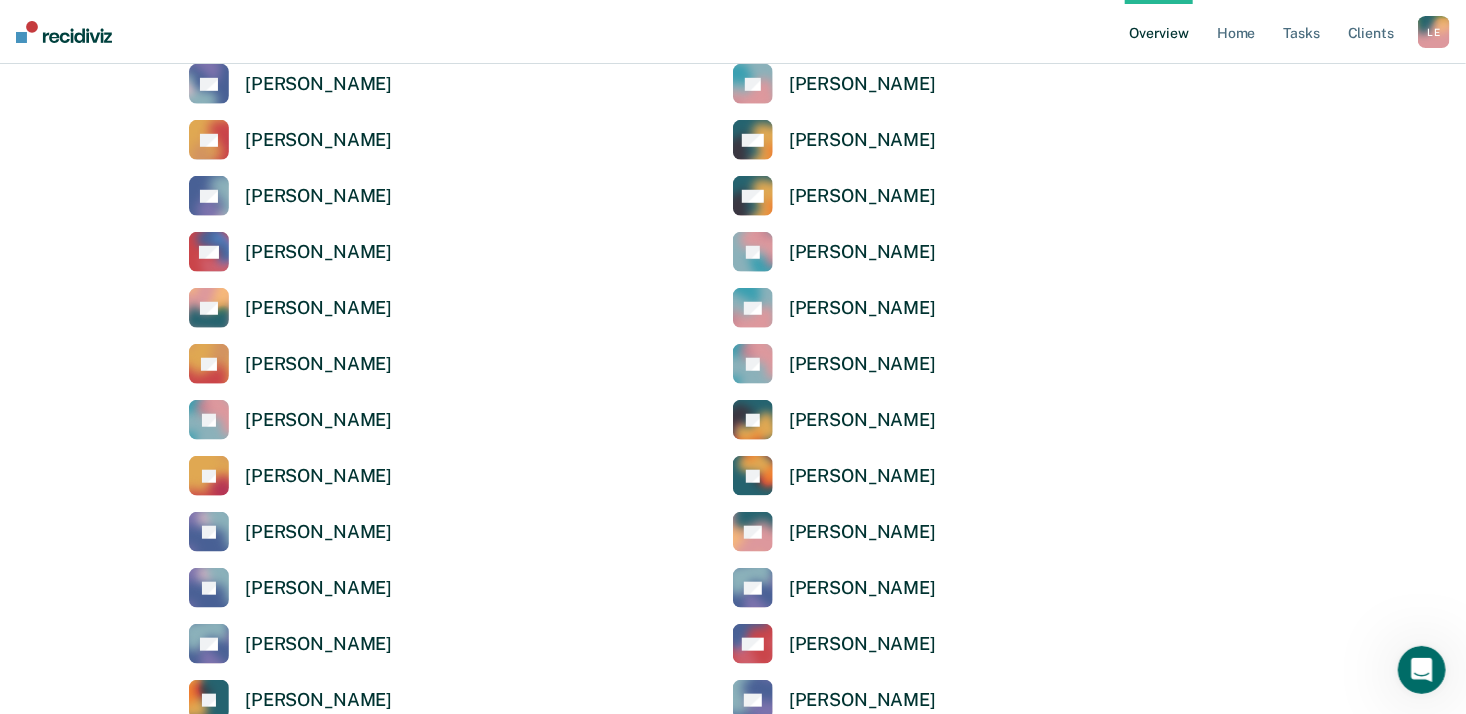 click on "L E" at bounding box center (1434, 32) 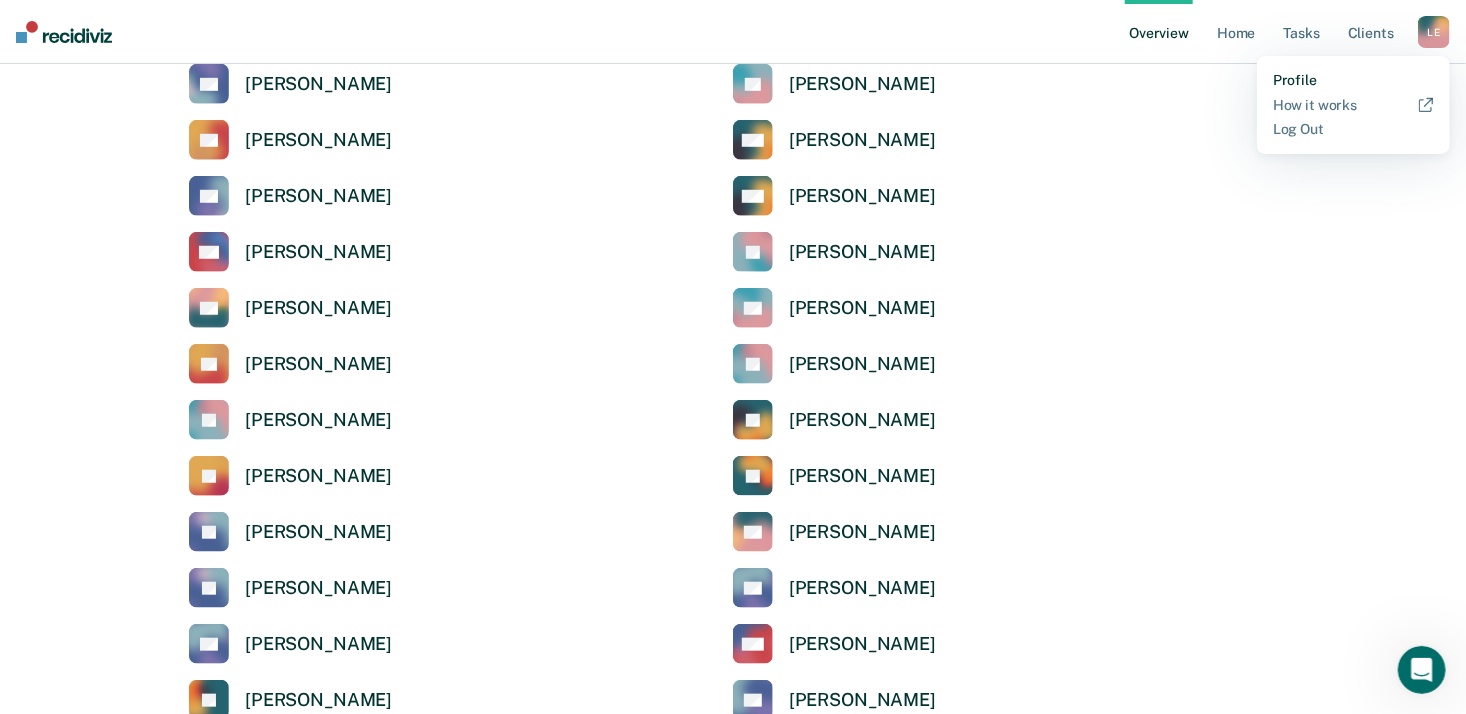 click on "Profile" at bounding box center [1353, 80] 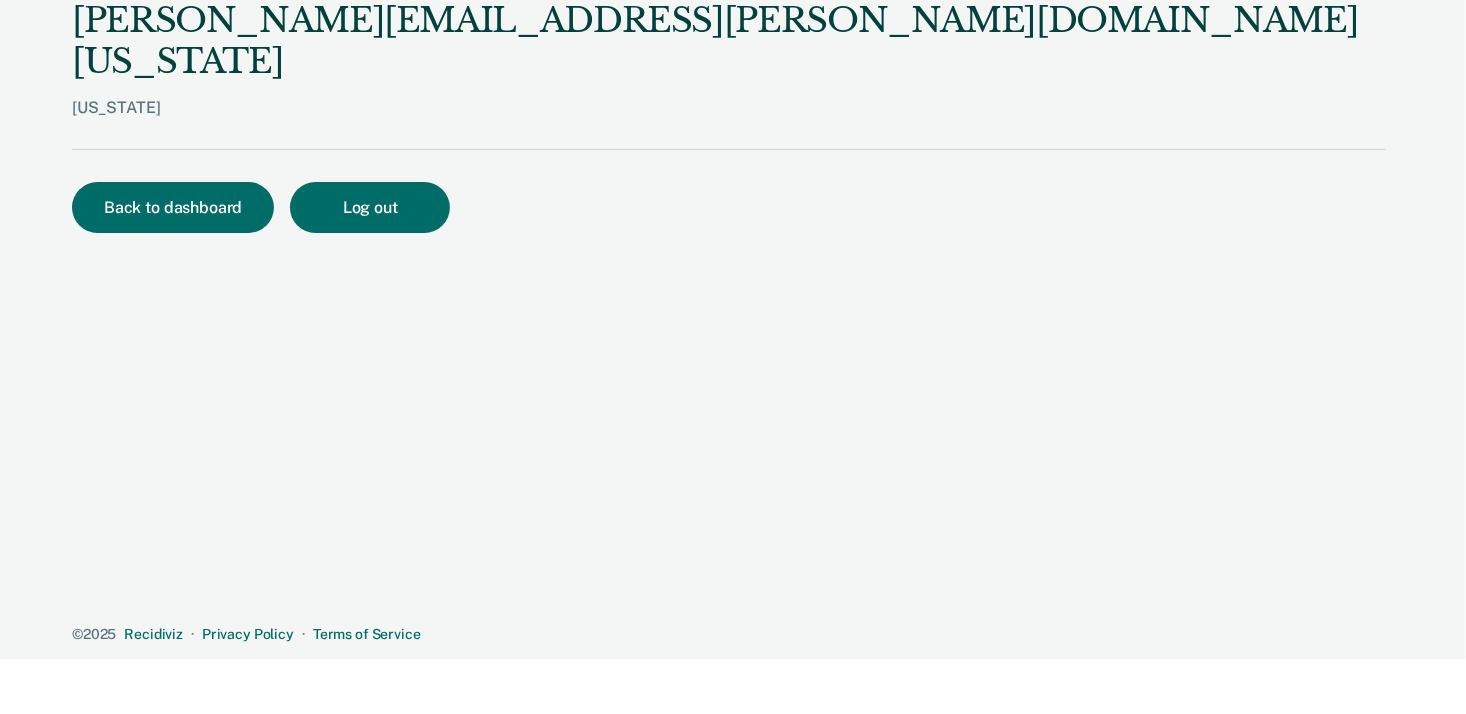 scroll, scrollTop: 0, scrollLeft: 0, axis: both 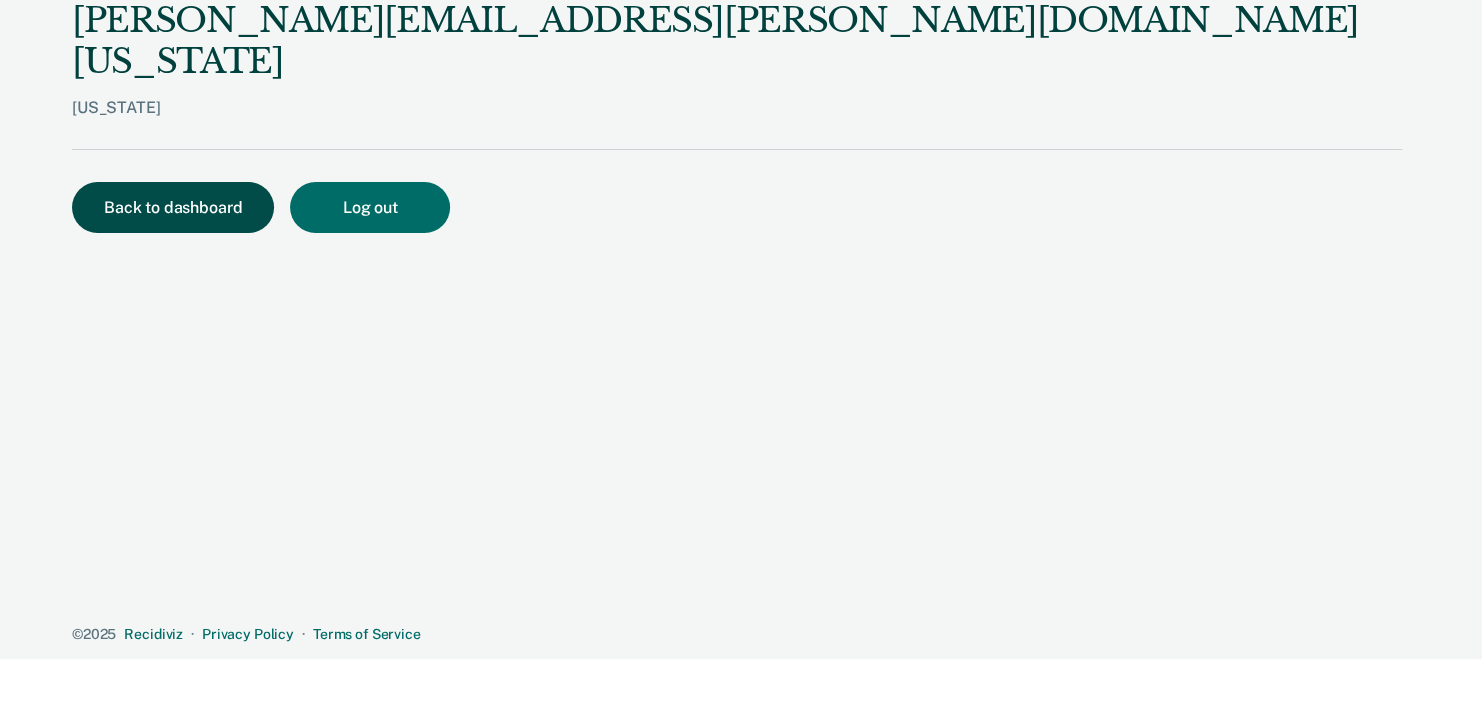 click on "Back to dashboard" at bounding box center [173, 207] 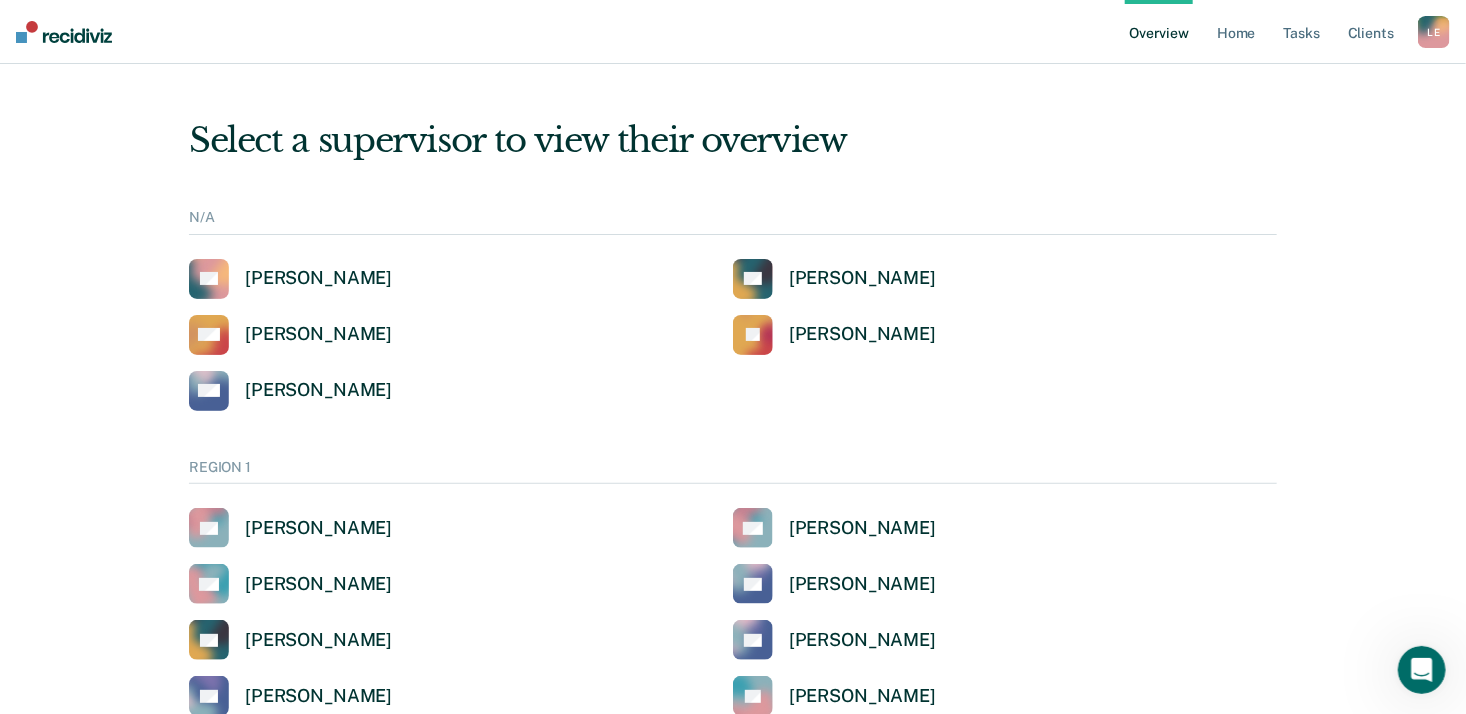 scroll, scrollTop: 0, scrollLeft: 0, axis: both 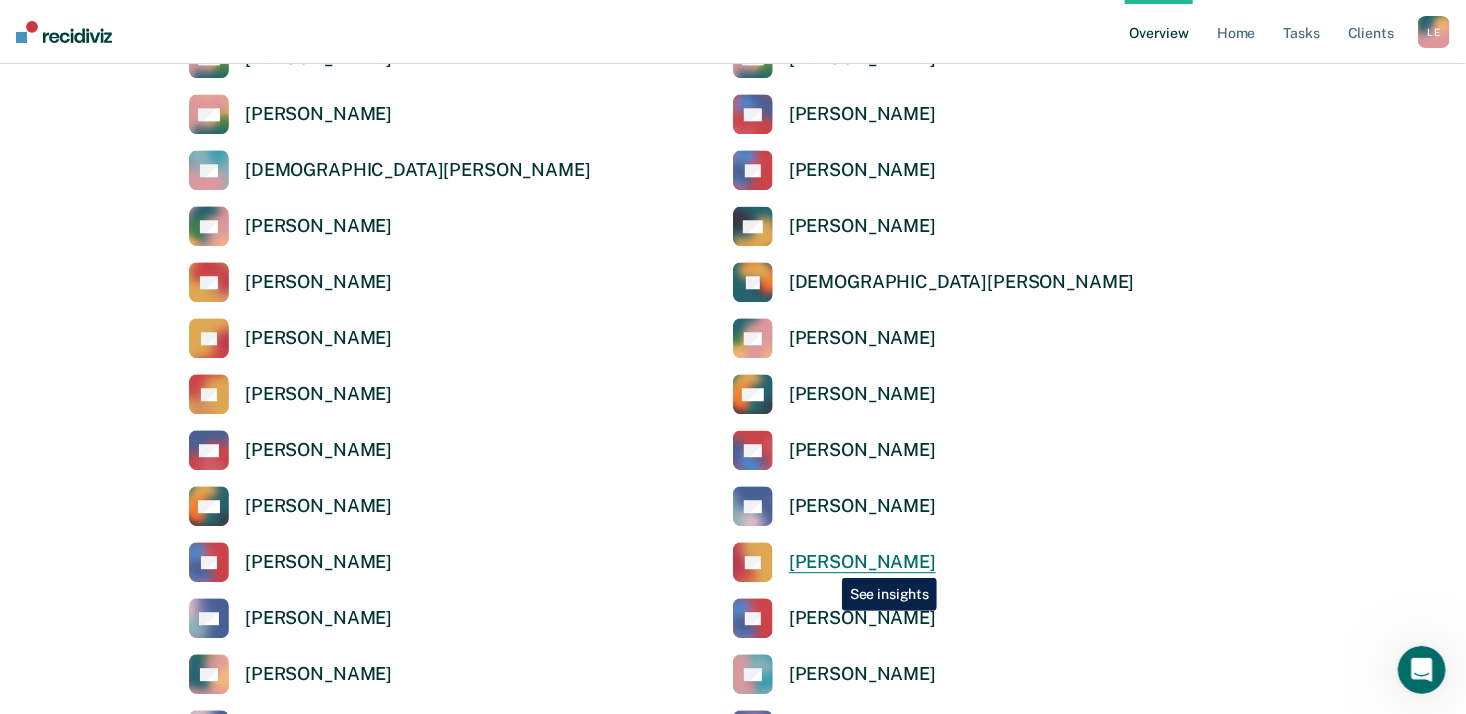 click on "Latoya Eaden" at bounding box center (862, 562) 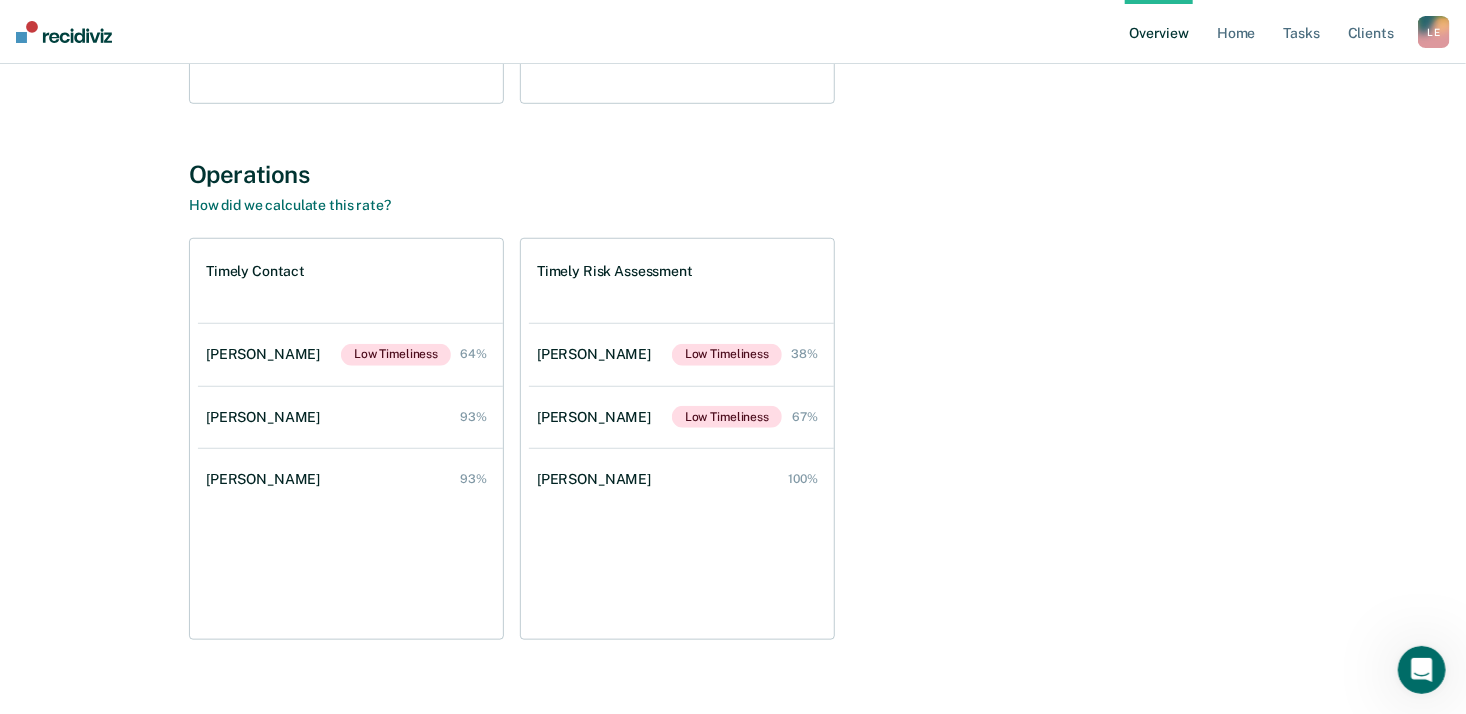 scroll, scrollTop: 655, scrollLeft: 0, axis: vertical 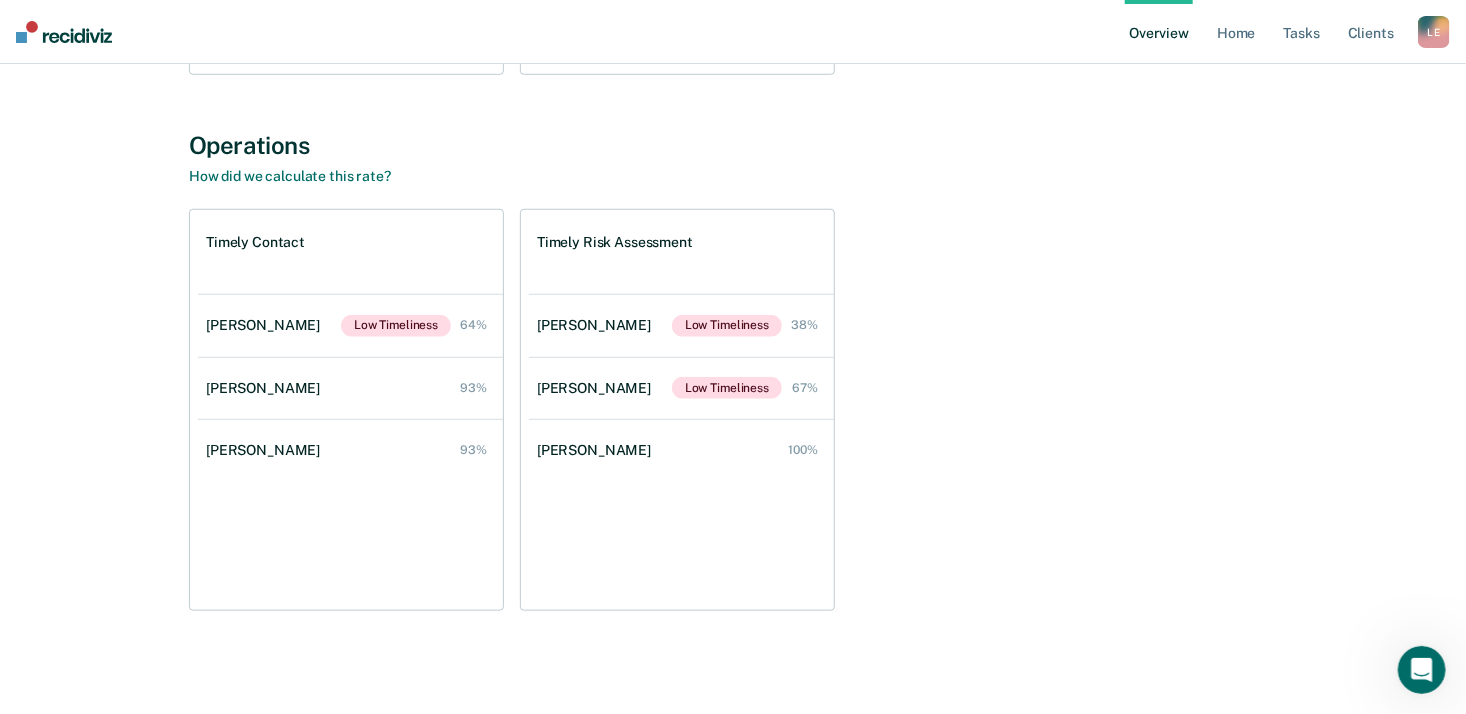 click on "Timely Contact Sharita Ward Low Timeliness   64% Lilian Doh   93% Chelsie Woods   93% Timely Risk Assessment Sharita Ward Low Timeliness   38% Chelsie Woods Low Timeliness   67% Lilian Doh   100%" at bounding box center (733, 410) 